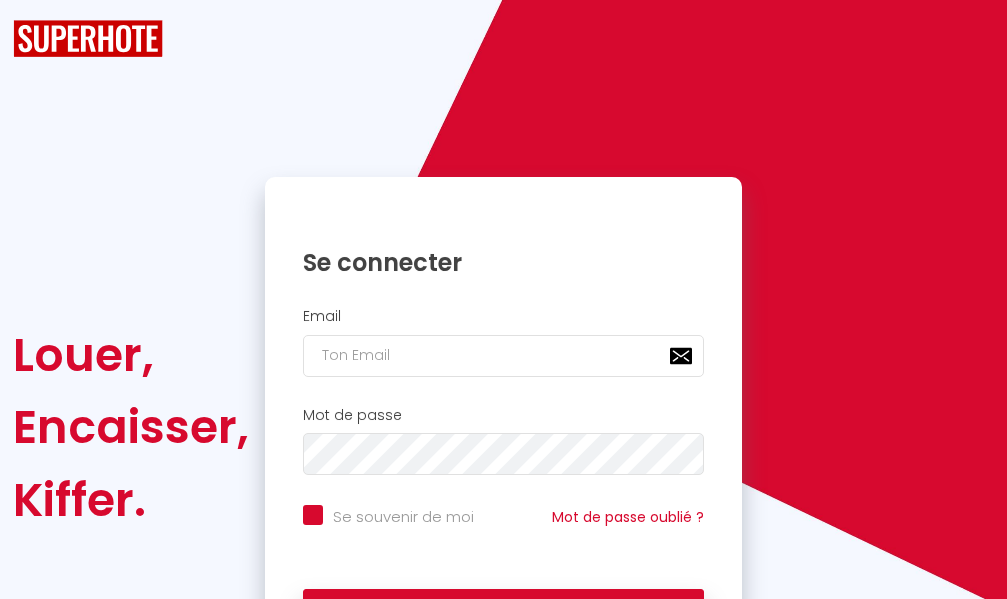 scroll, scrollTop: 0, scrollLeft: 0, axis: both 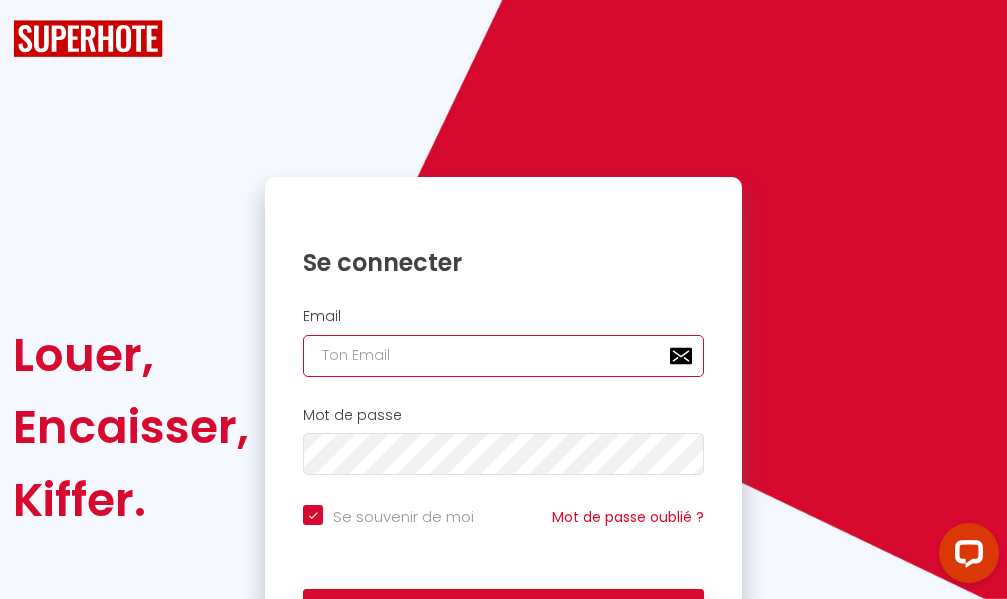 click at bounding box center (503, 356) 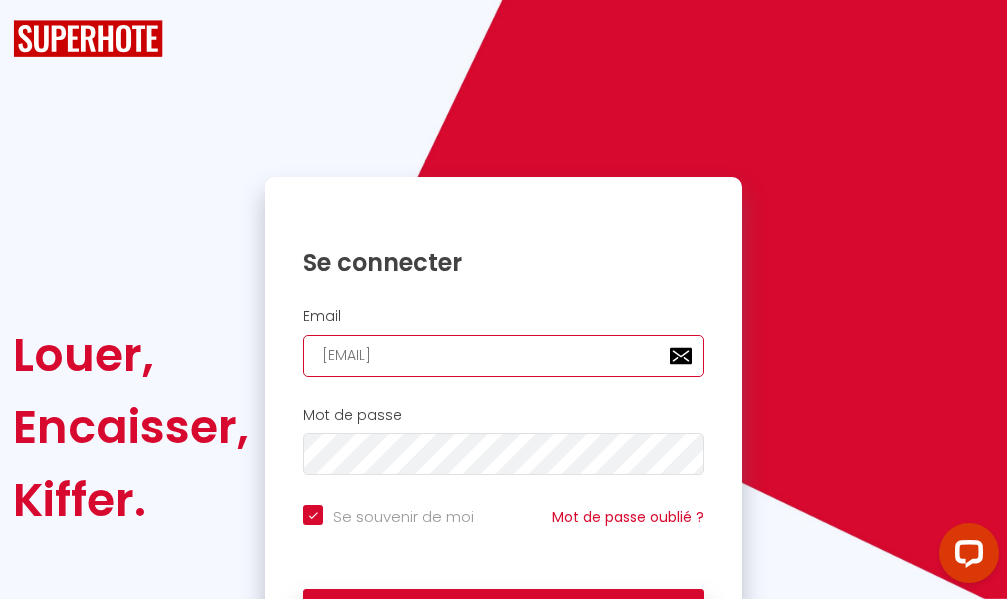 type on "[EMAIL]" 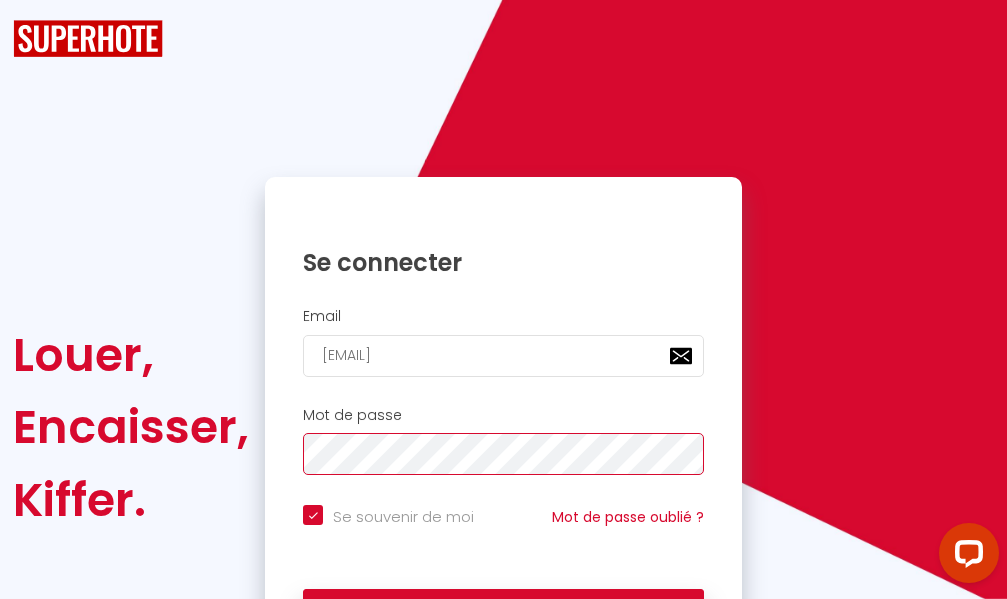 click on "Se connecter" at bounding box center [503, 614] 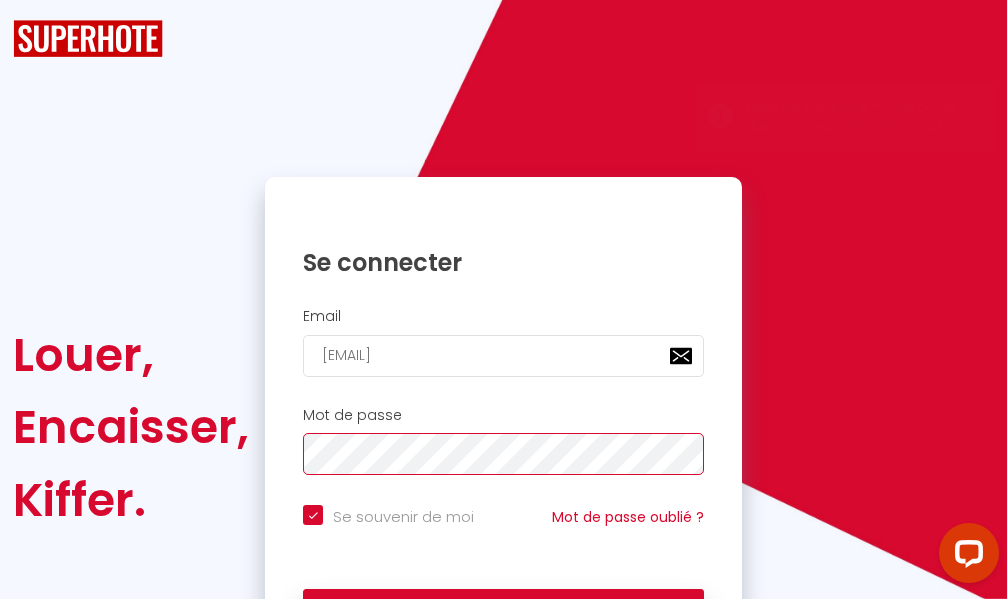 click on "Se connecter" at bounding box center (503, 614) 